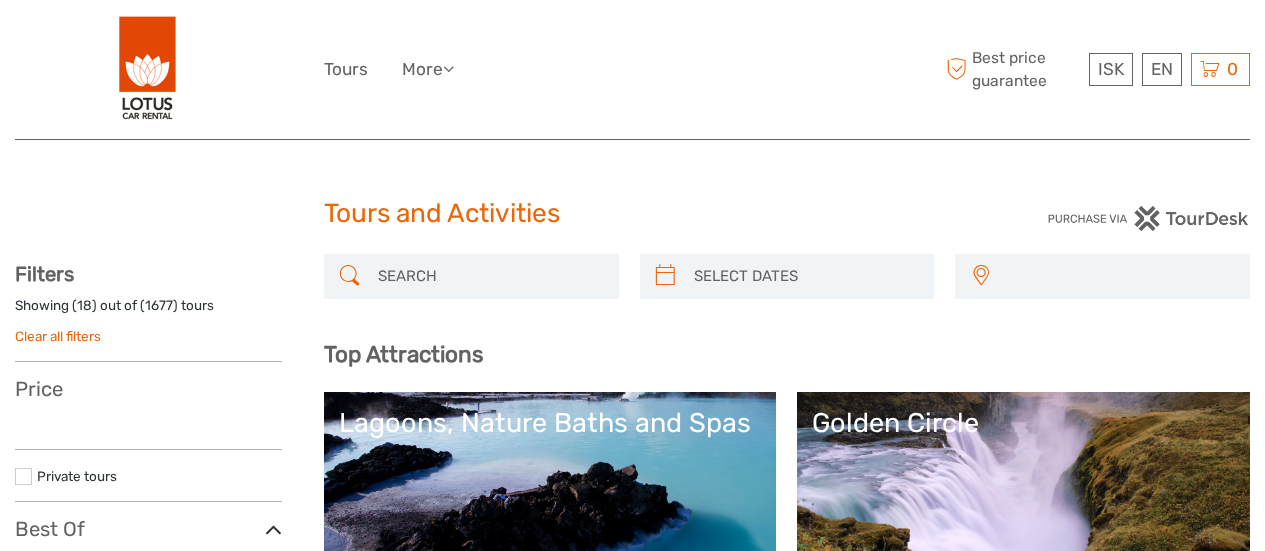 select 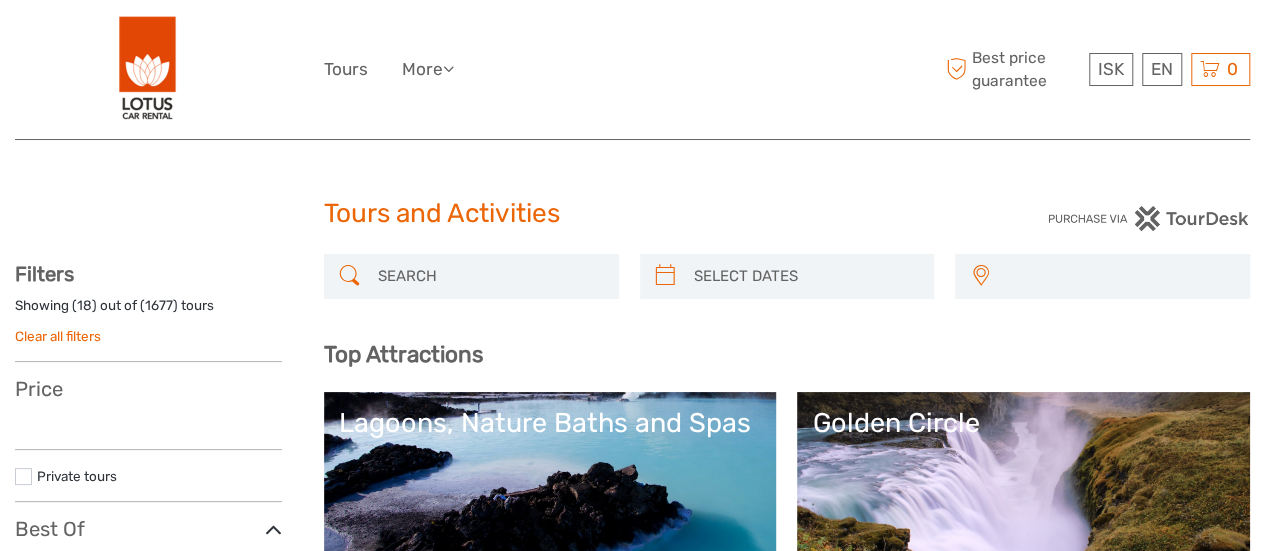 scroll, scrollTop: 0, scrollLeft: 0, axis: both 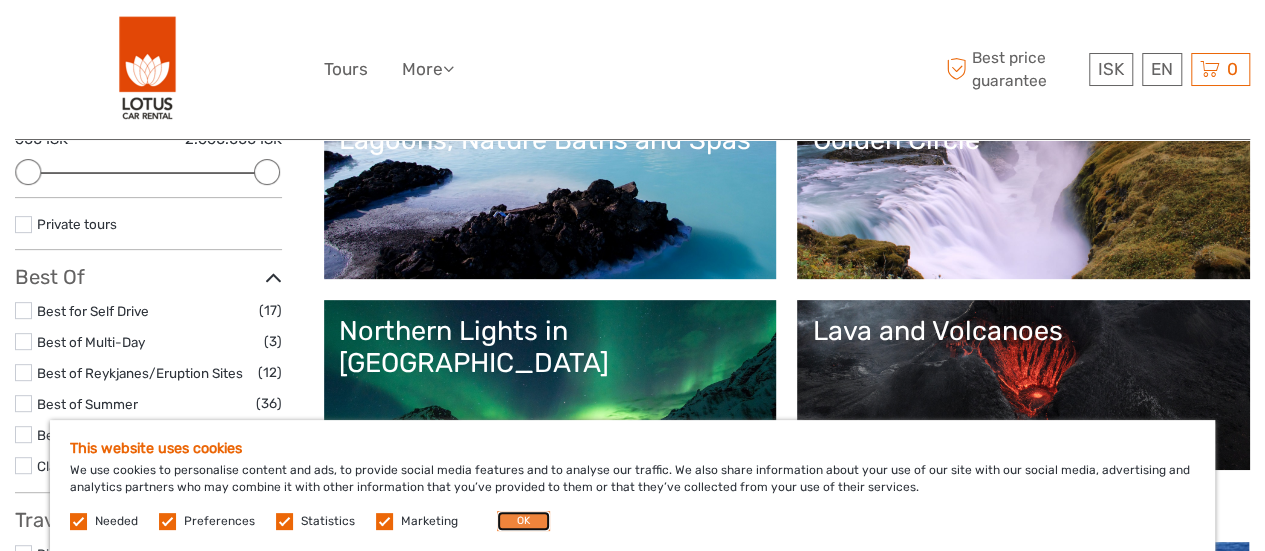 click on "OK" at bounding box center (523, 521) 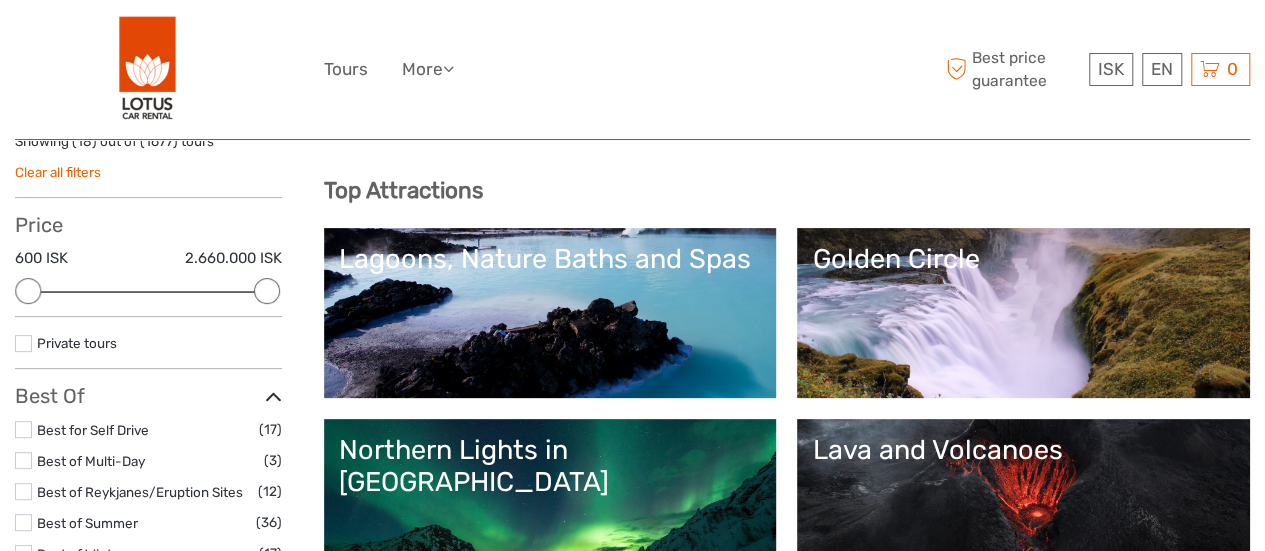 scroll, scrollTop: 165, scrollLeft: 0, axis: vertical 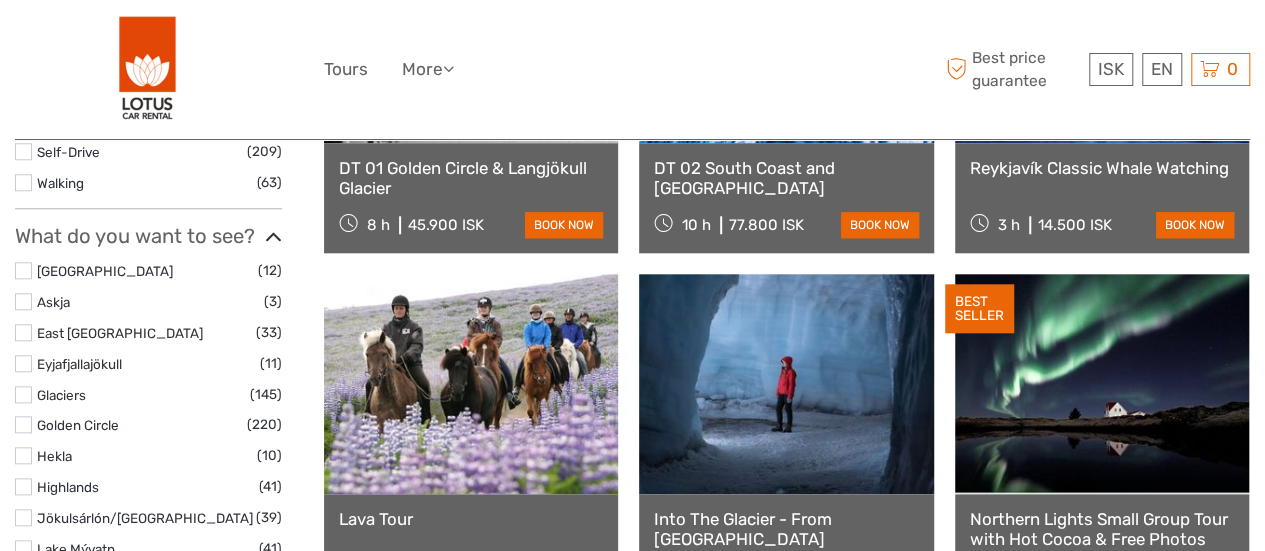 click at bounding box center [23, 394] 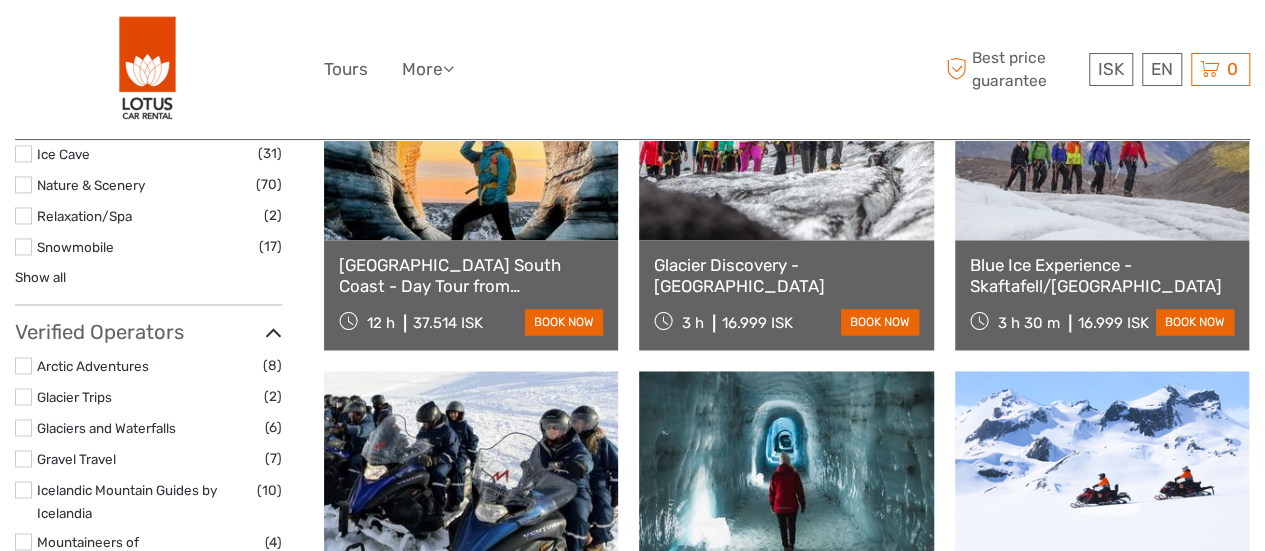 scroll, scrollTop: 1417, scrollLeft: 0, axis: vertical 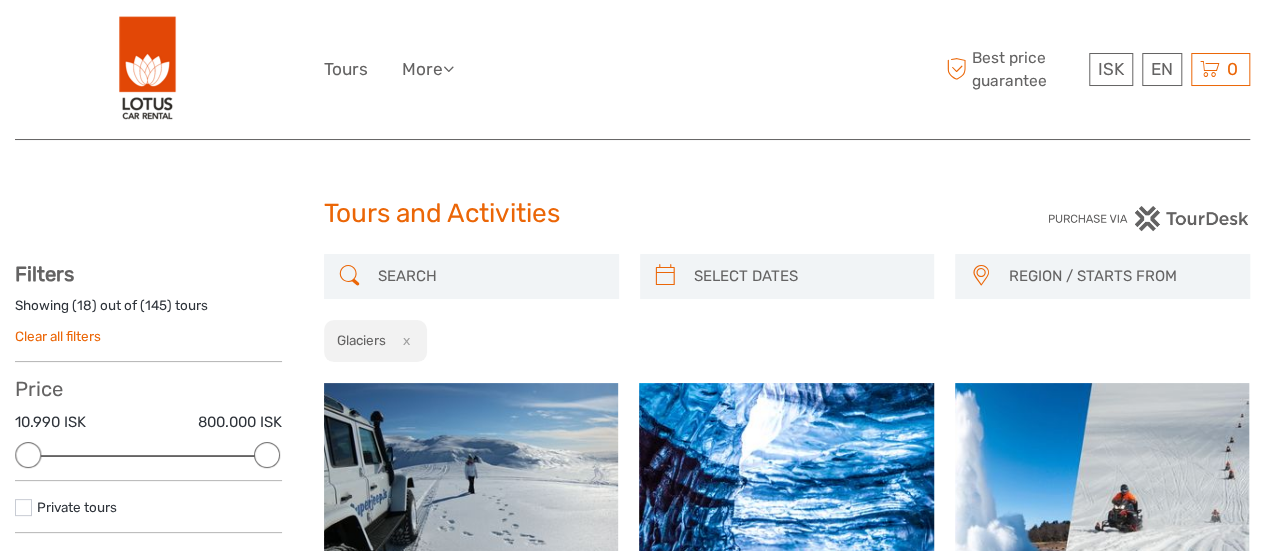 click at bounding box center (489, 276) 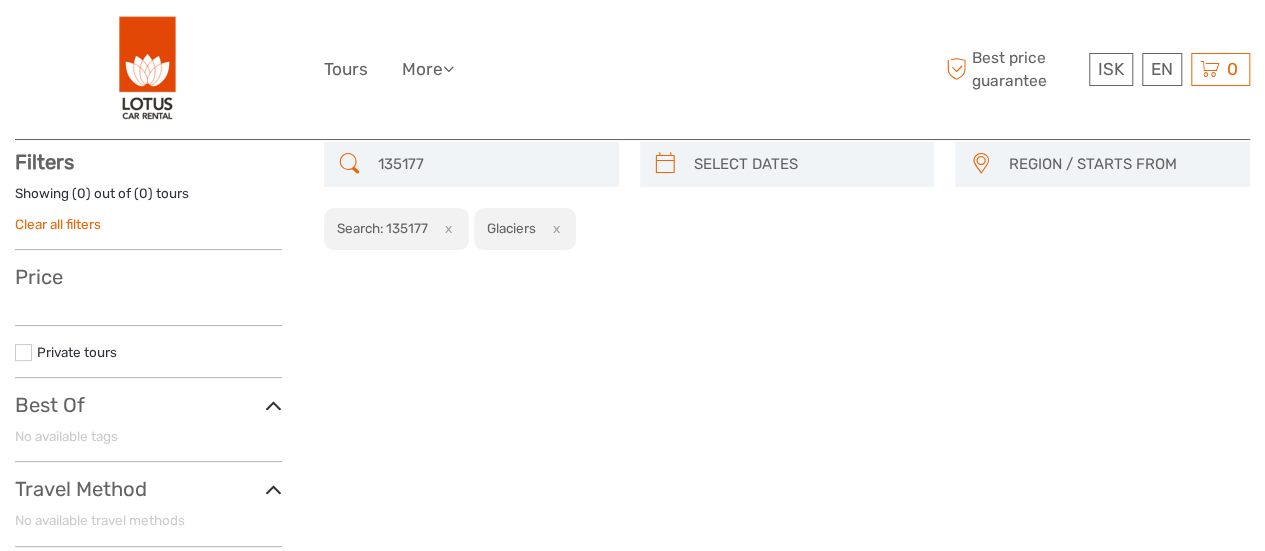 scroll, scrollTop: 113, scrollLeft: 0, axis: vertical 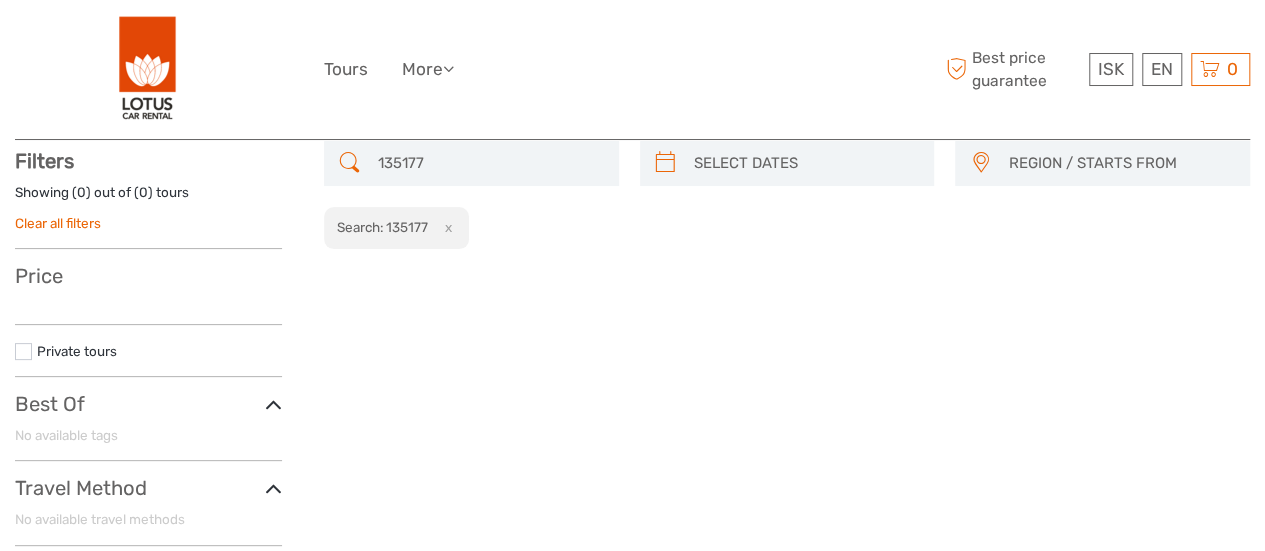 drag, startPoint x: 446, startPoint y: 161, endPoint x: 158, endPoint y: 195, distance: 290 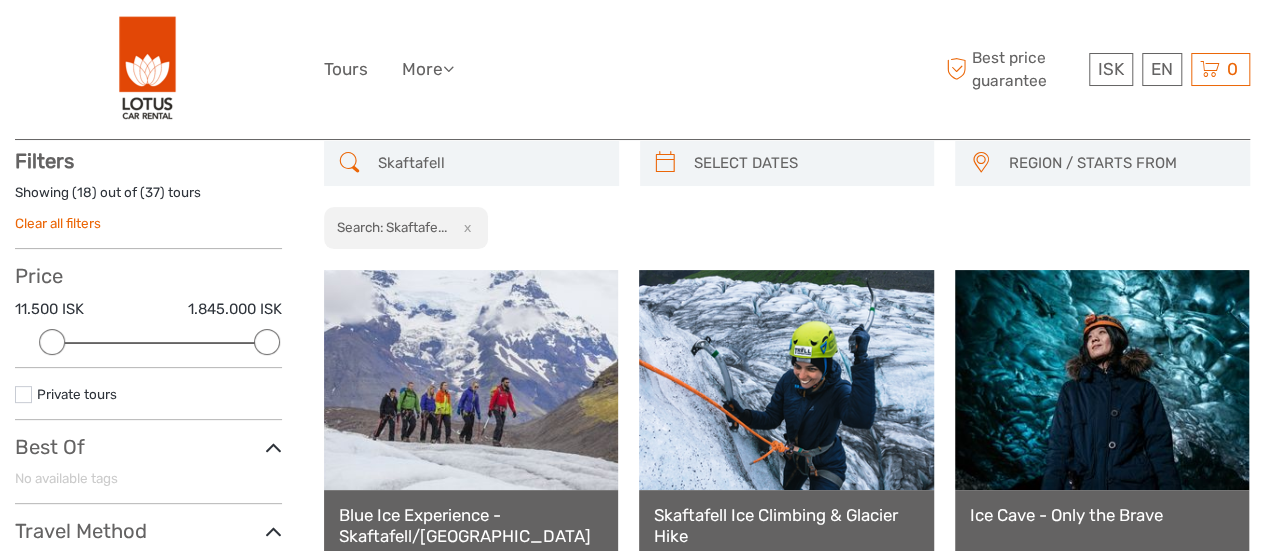 type on "Skaftafell" 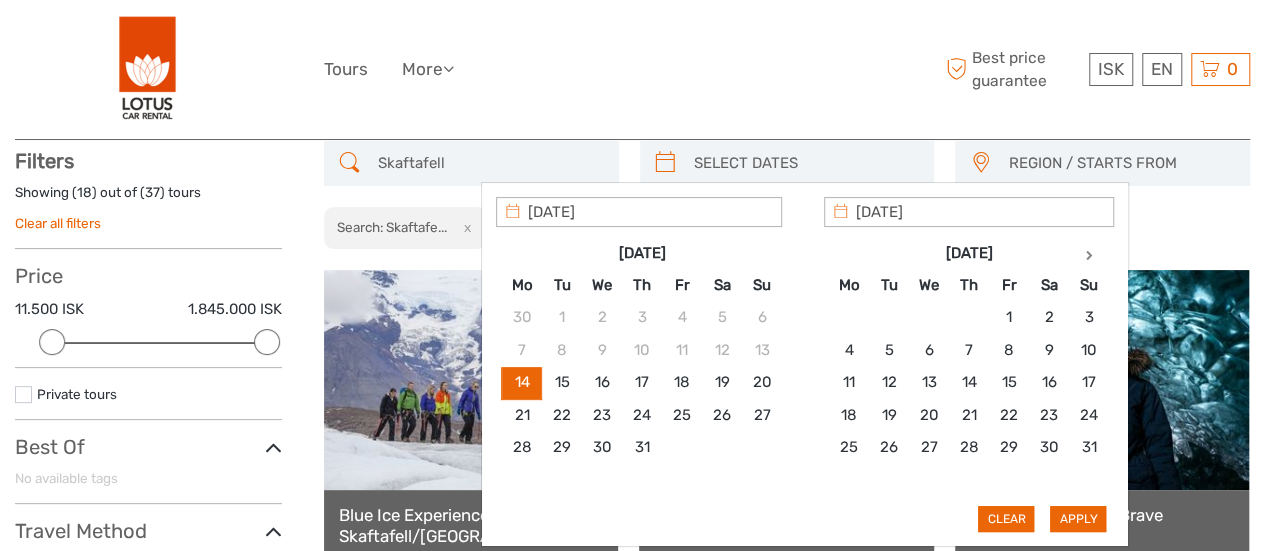 click at bounding box center (805, 163) 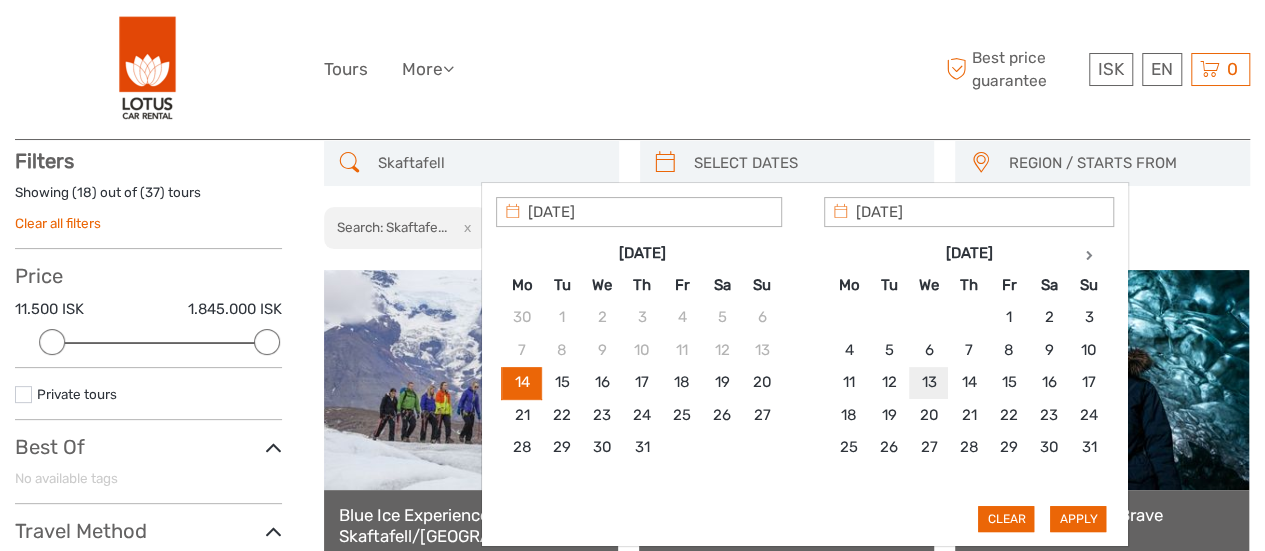 type on "13/08/2025" 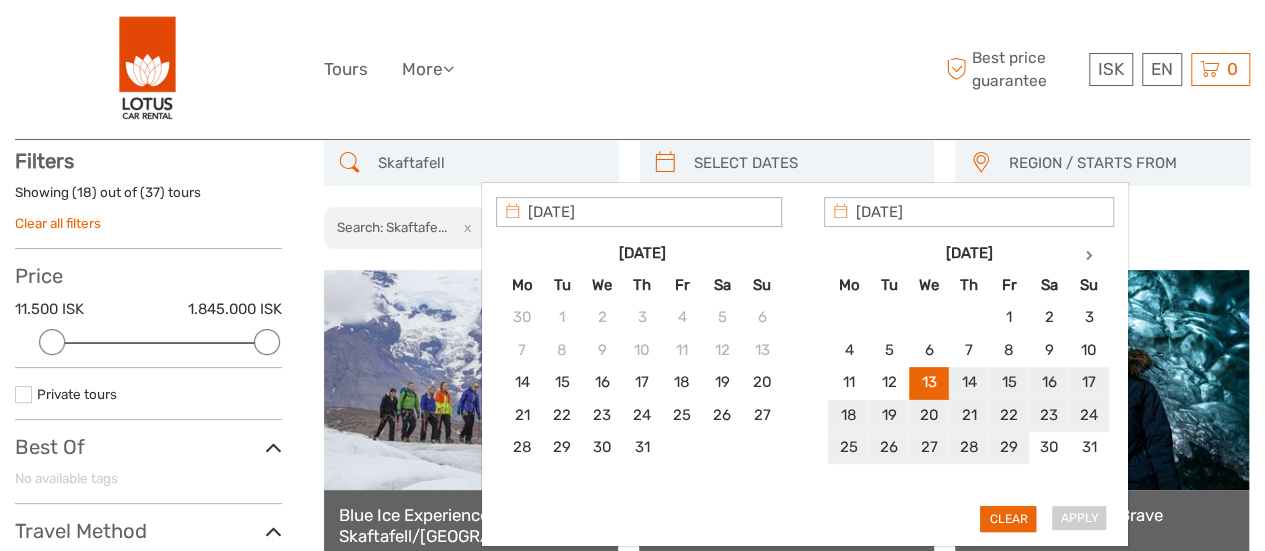 click on "Apply   Clear" at bounding box center [805, 365] 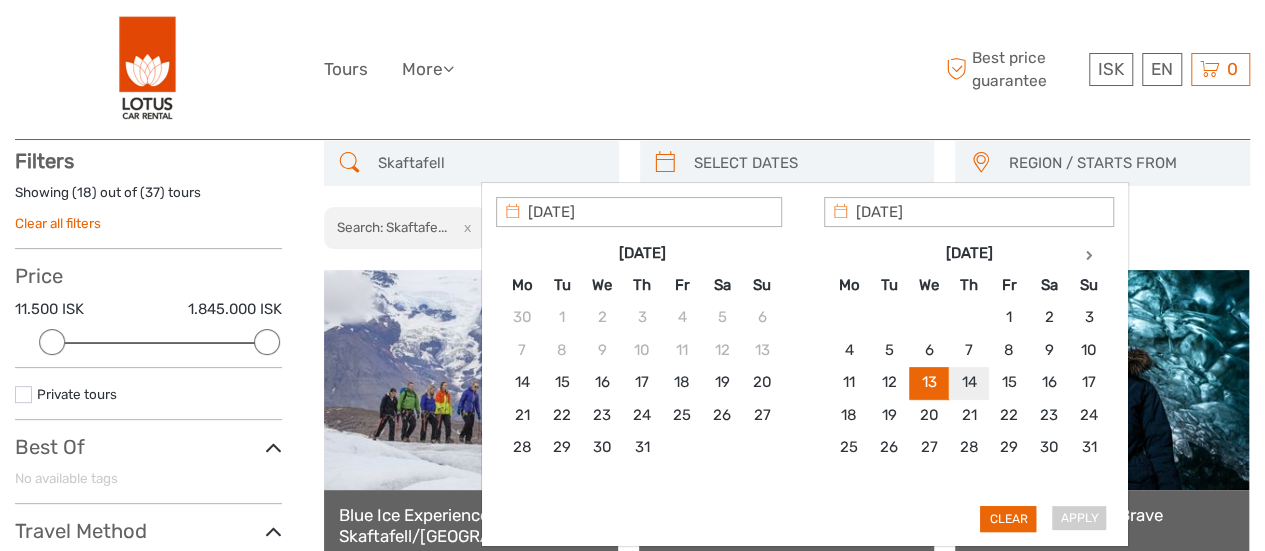 type on "13/08/2025" 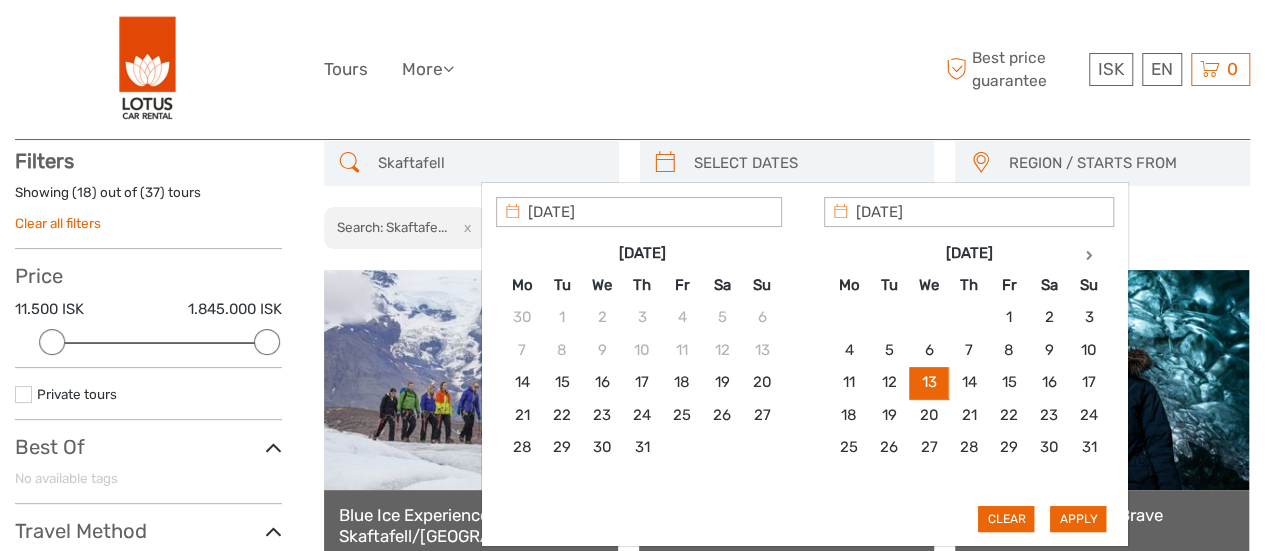 type on "13/08/2025" 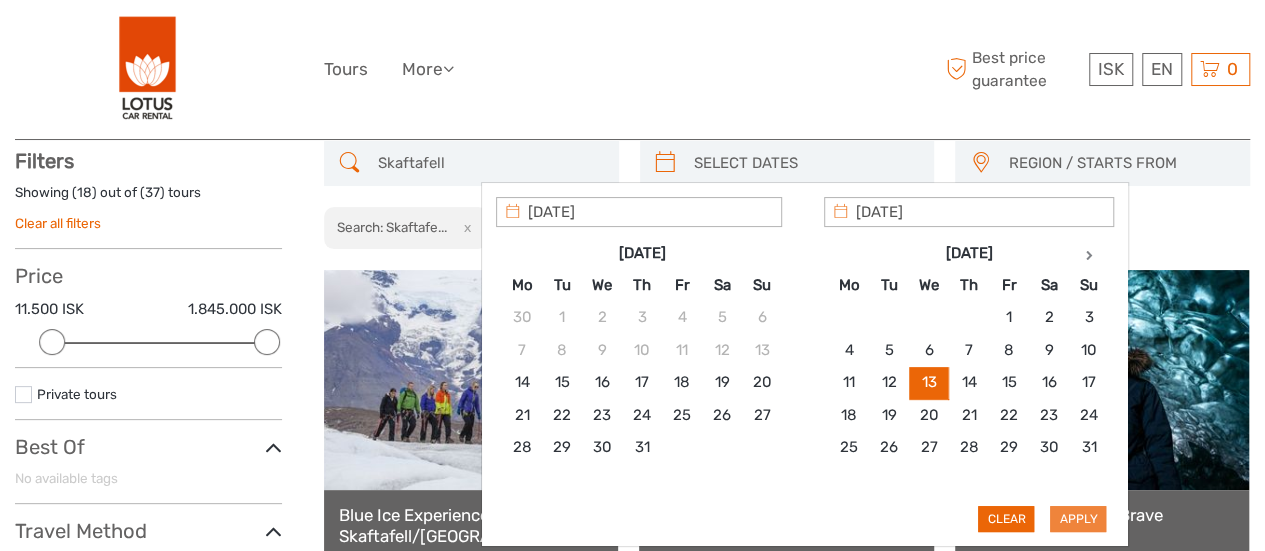 click on "Apply" at bounding box center (1078, 519) 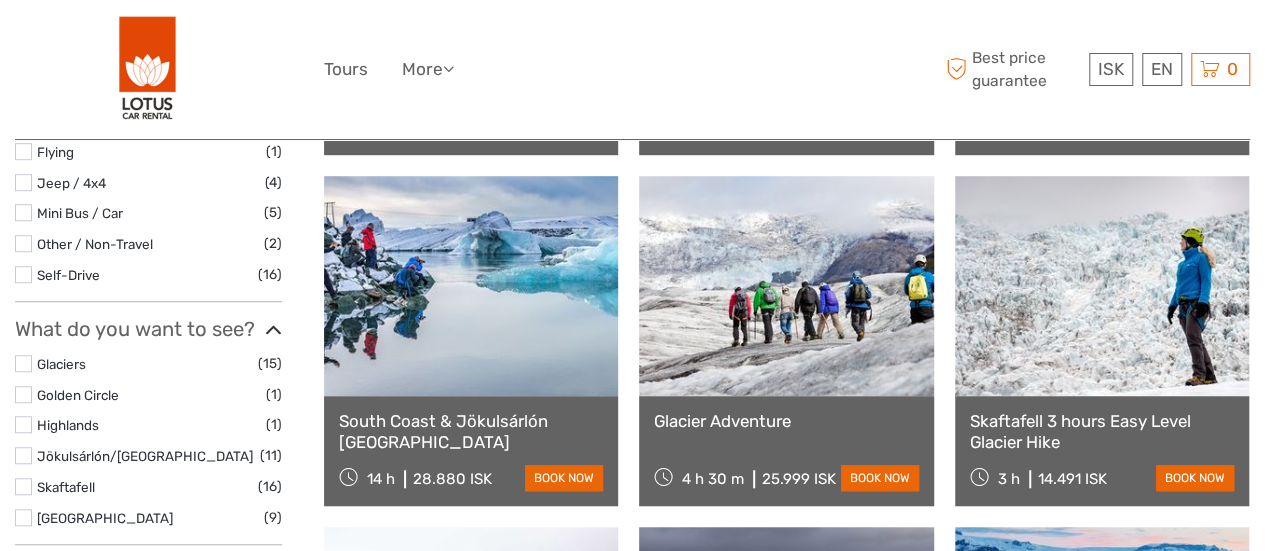 scroll, scrollTop: 559, scrollLeft: 0, axis: vertical 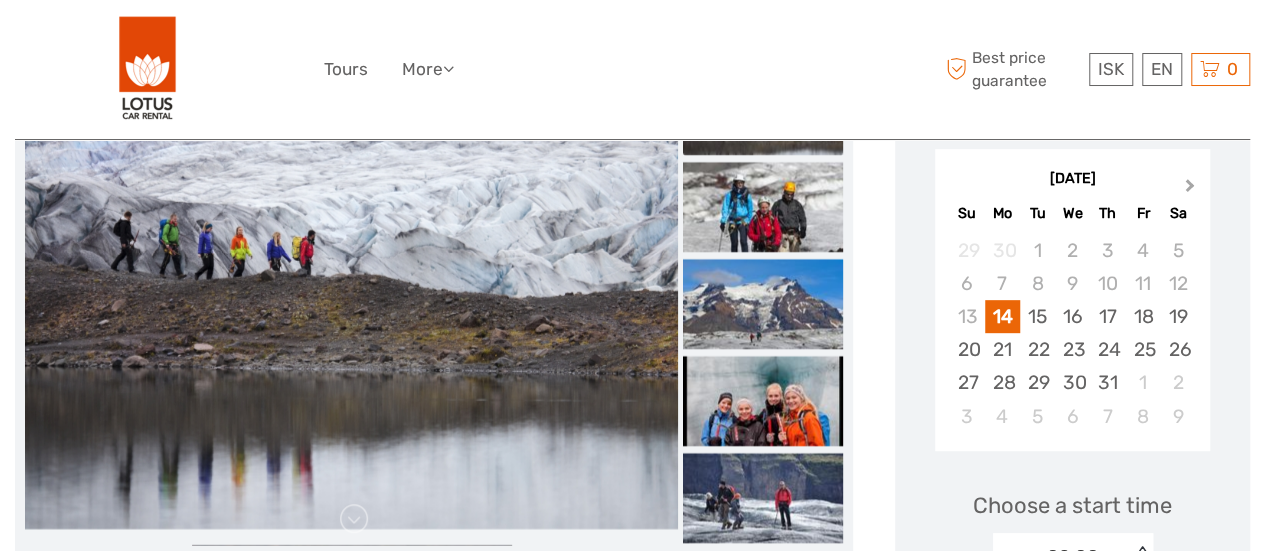 click on "Next Month" at bounding box center [1190, 189] 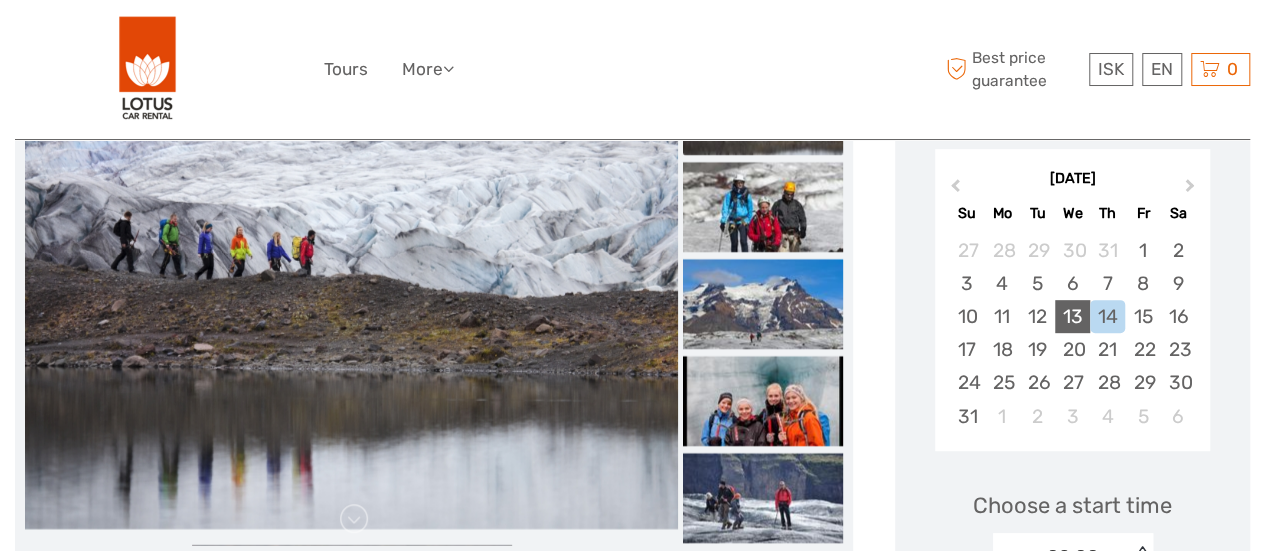 click on "13" at bounding box center (1072, 316) 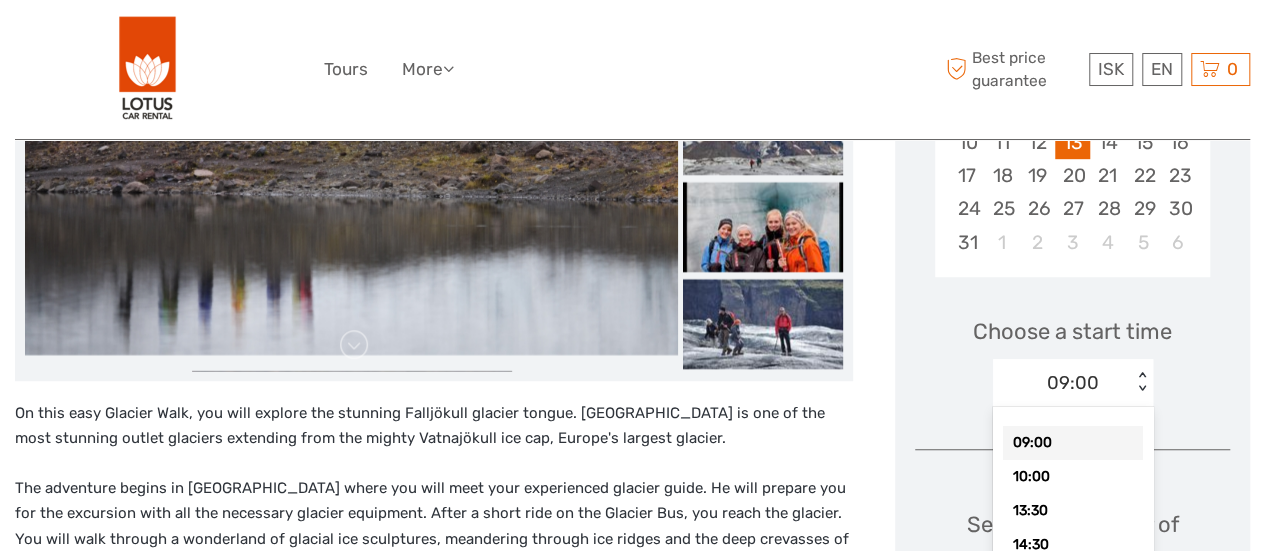 scroll, scrollTop: 528, scrollLeft: 0, axis: vertical 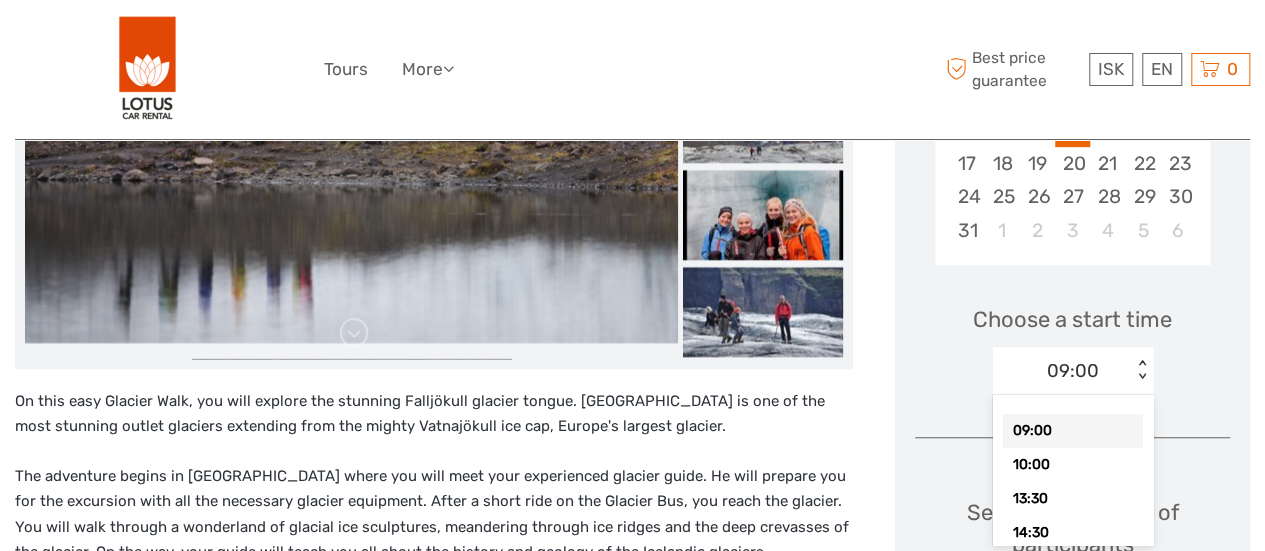 click on "09:00" at bounding box center (1073, 371) 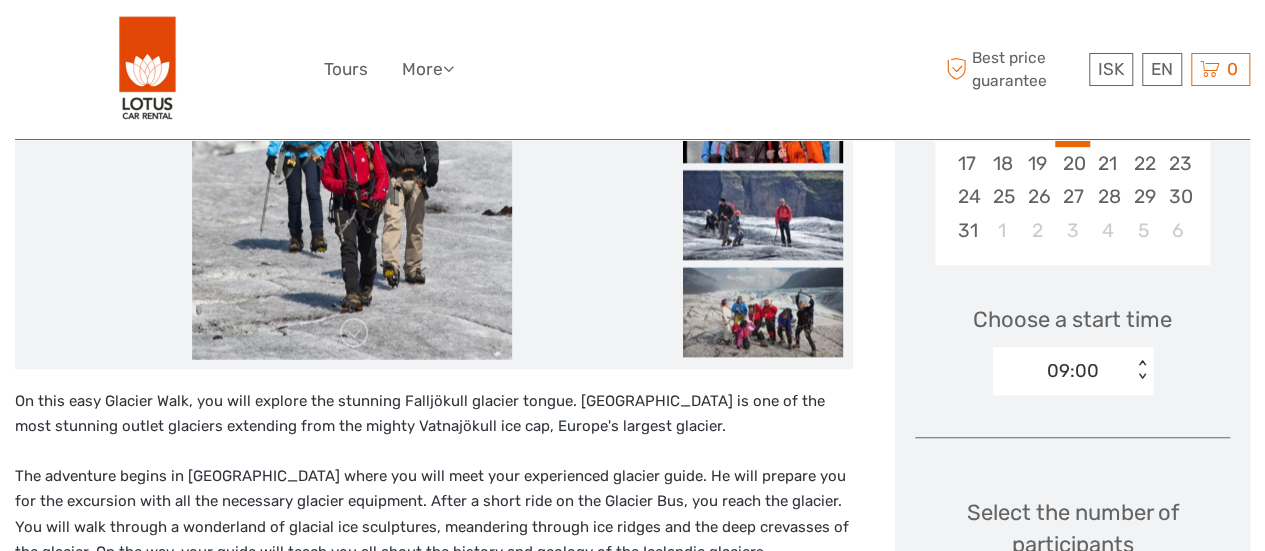 click on "Choose Date of Travel August 2025 Previous Month Next Month August 2025 Su Mo Tu We Th Fr Sa 27 28 29 30 31 1 2 3 4 5 6 7 8 9 10 11 12 13 14 15 16 17 18 19 20 21 22 23 24 25 26 27 28 29 30 31 1 2 3 4 5 6 Choose a start time 09:00 < > Select the number of participants (min. 1 participant) Adults - 18+ years 18+ years ISK 16,999 - 1 + Youth - 10 - 17 years 10 - 17 years ISK 11,899 - 0 + Hiking Boots  (Adults - 18+ years) ISK 1,500 Choose < > Rain pants  (Adults - 18+ years) ISK 1,500 Choose < > Rain jacket  (Adults - 18+ years) ISK 1,500 Choose < > Total :  ISK 16,999 Best price guarantee ADD TO CART EXPRESS CHECKOUT" at bounding box center (1072, 531) 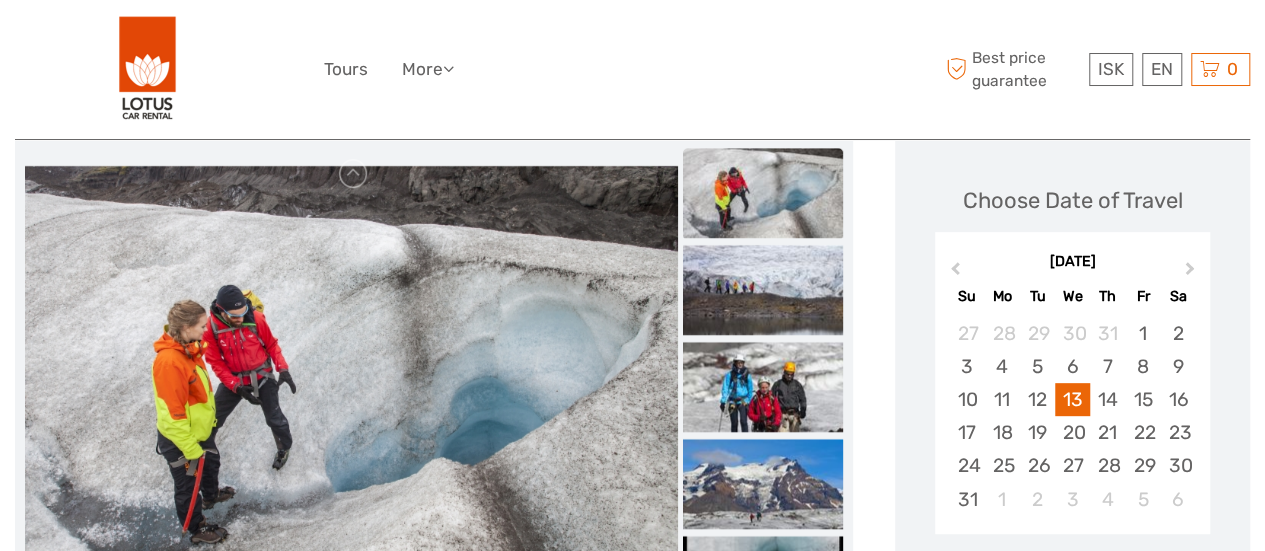 scroll, scrollTop: 0, scrollLeft: 0, axis: both 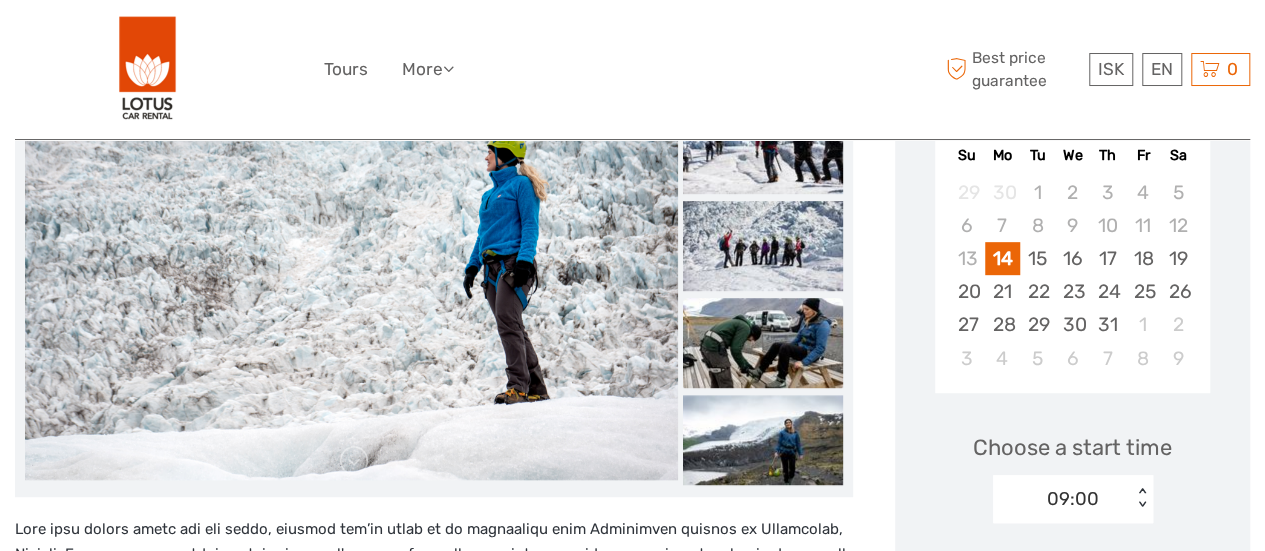 click at bounding box center [763, 343] 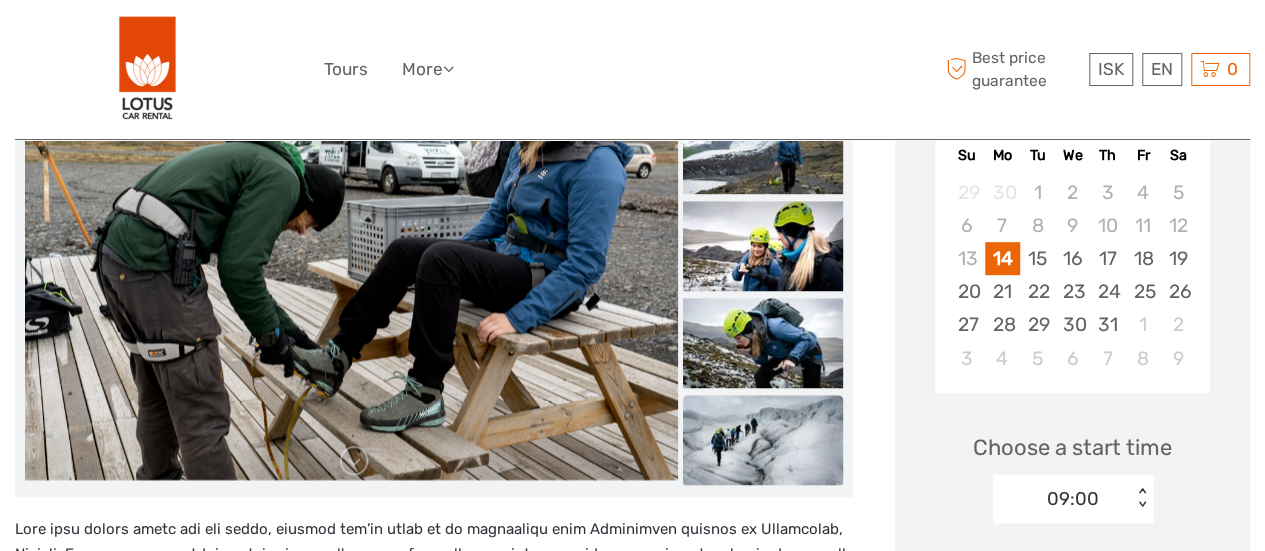 click at bounding box center (763, 440) 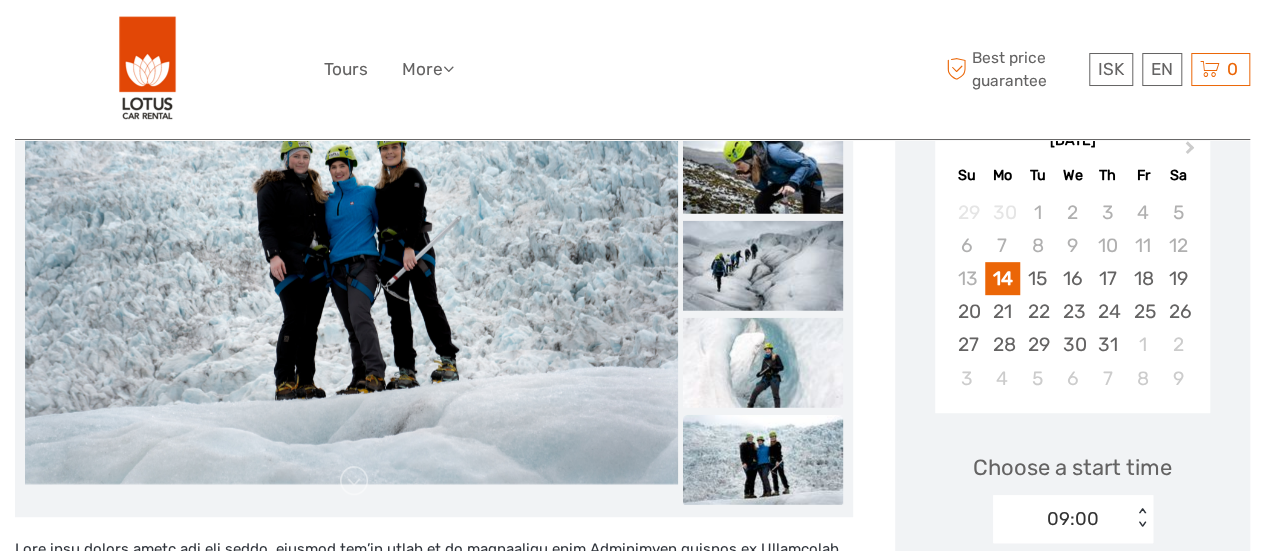 scroll, scrollTop: 378, scrollLeft: 0, axis: vertical 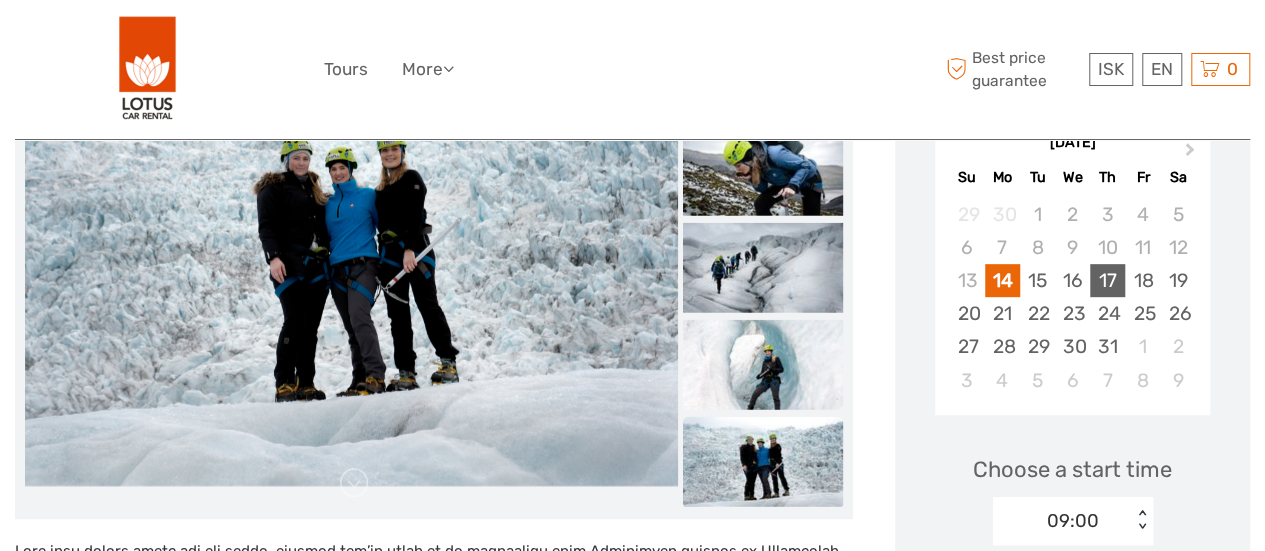 click on "17" at bounding box center [1107, 280] 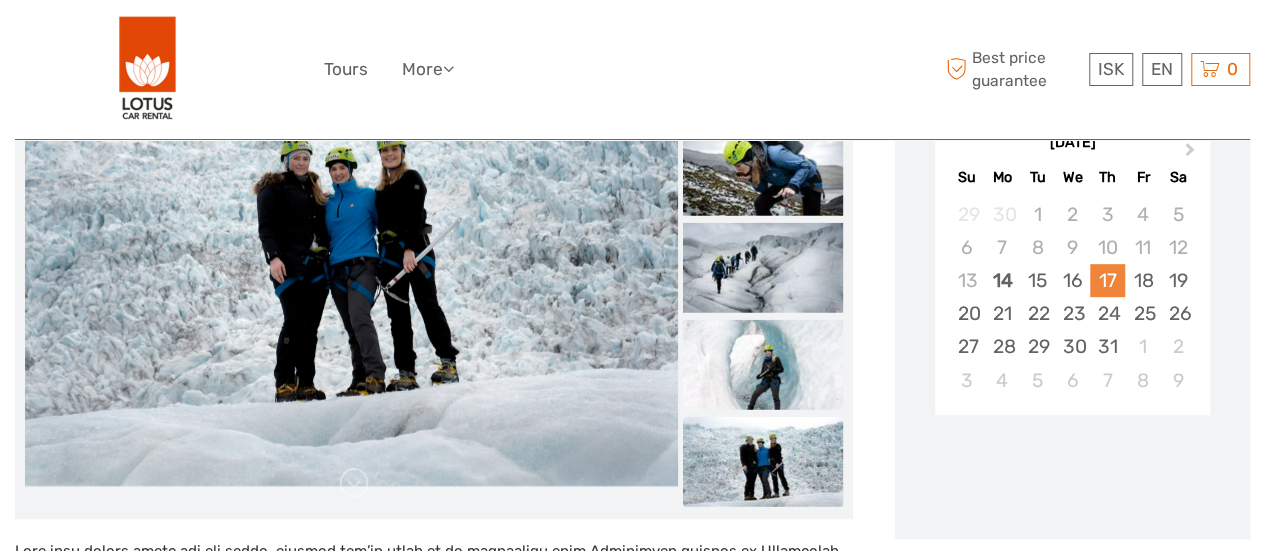 scroll, scrollTop: 226, scrollLeft: 0, axis: vertical 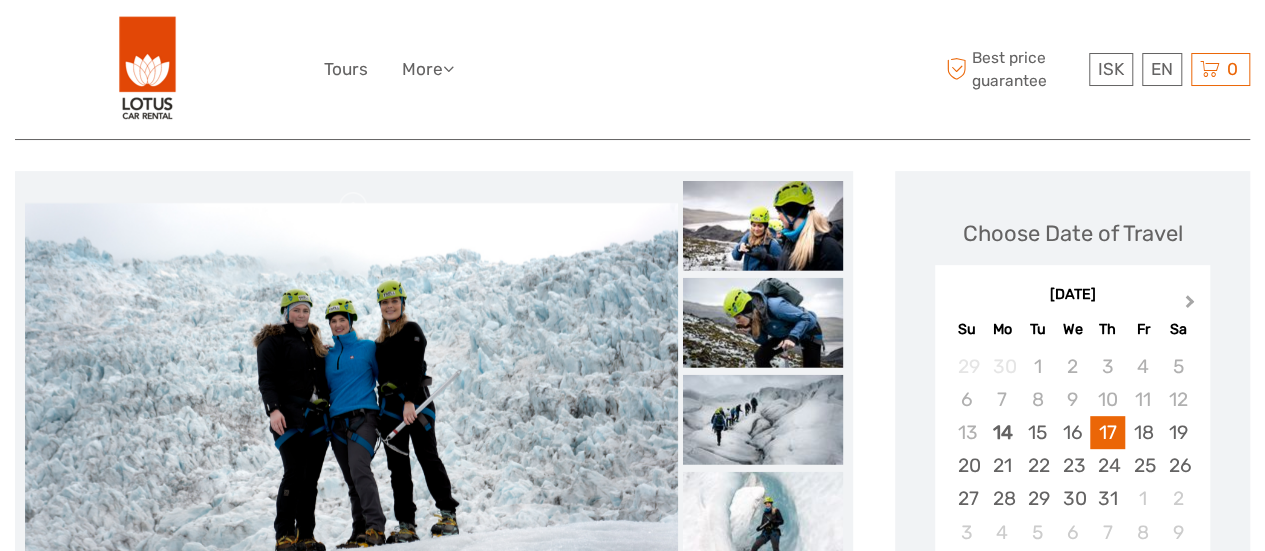 click on "Next Month" at bounding box center [1190, 305] 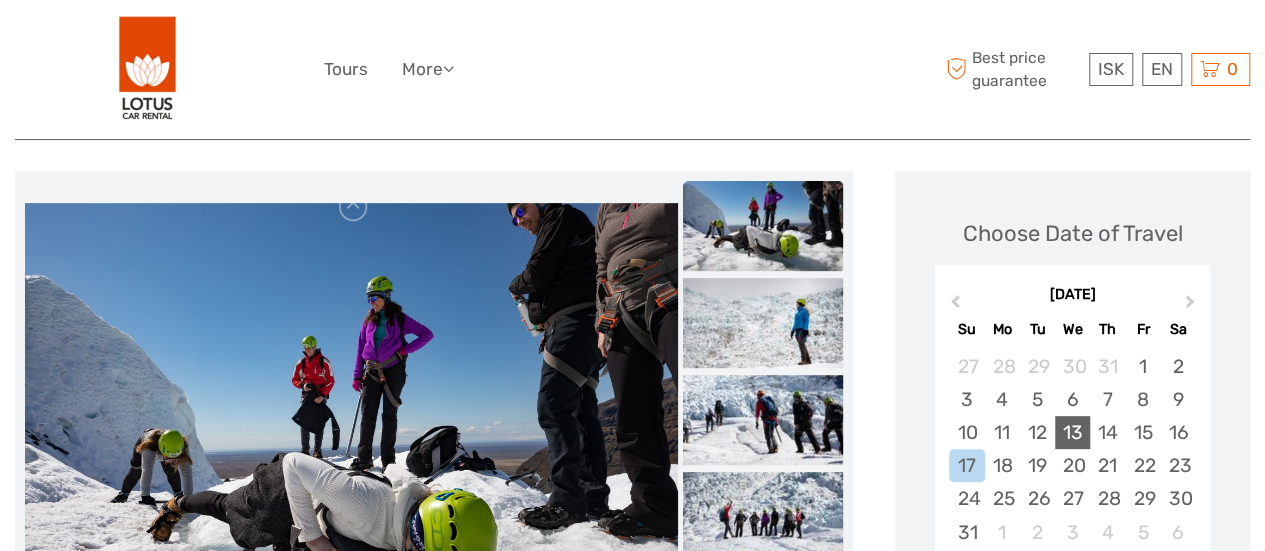click on "13" at bounding box center (1072, 432) 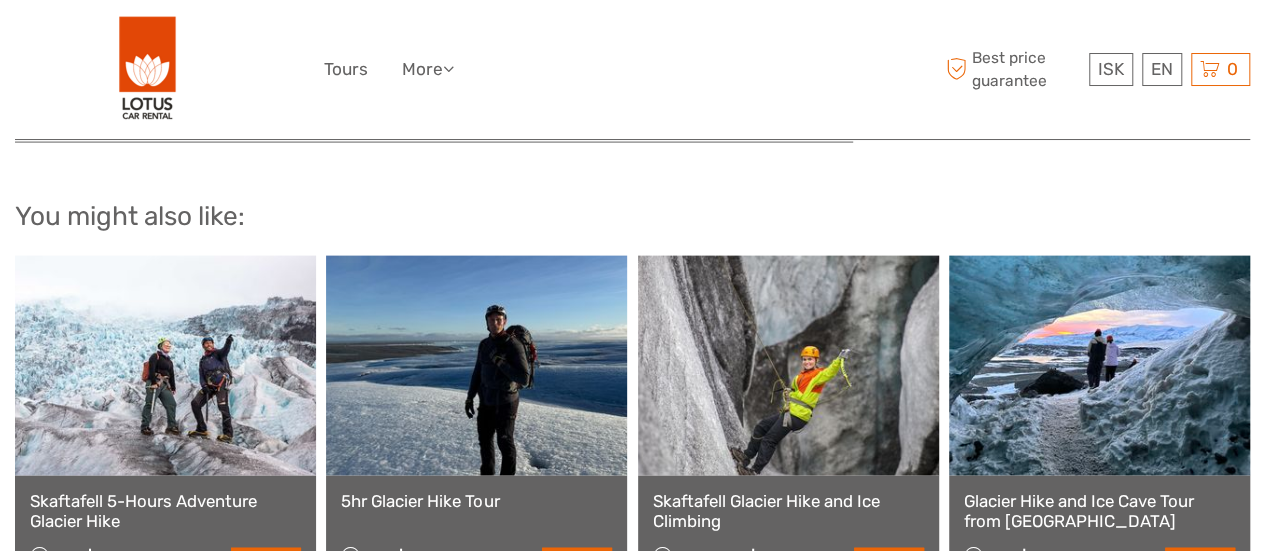 scroll, scrollTop: 2078, scrollLeft: 0, axis: vertical 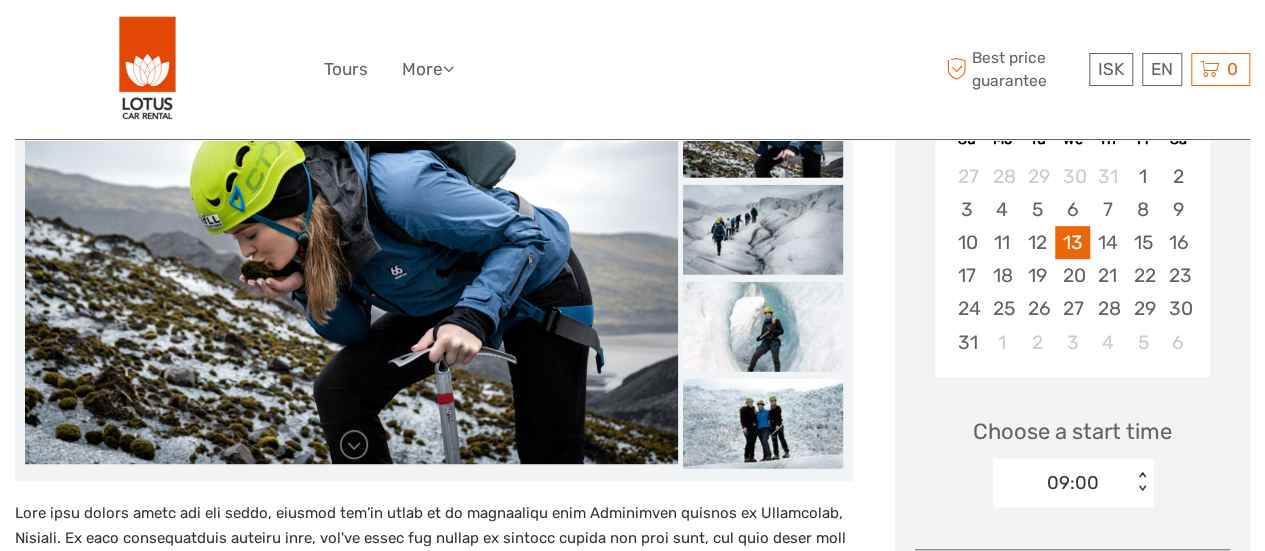 click at bounding box center (763, 423) 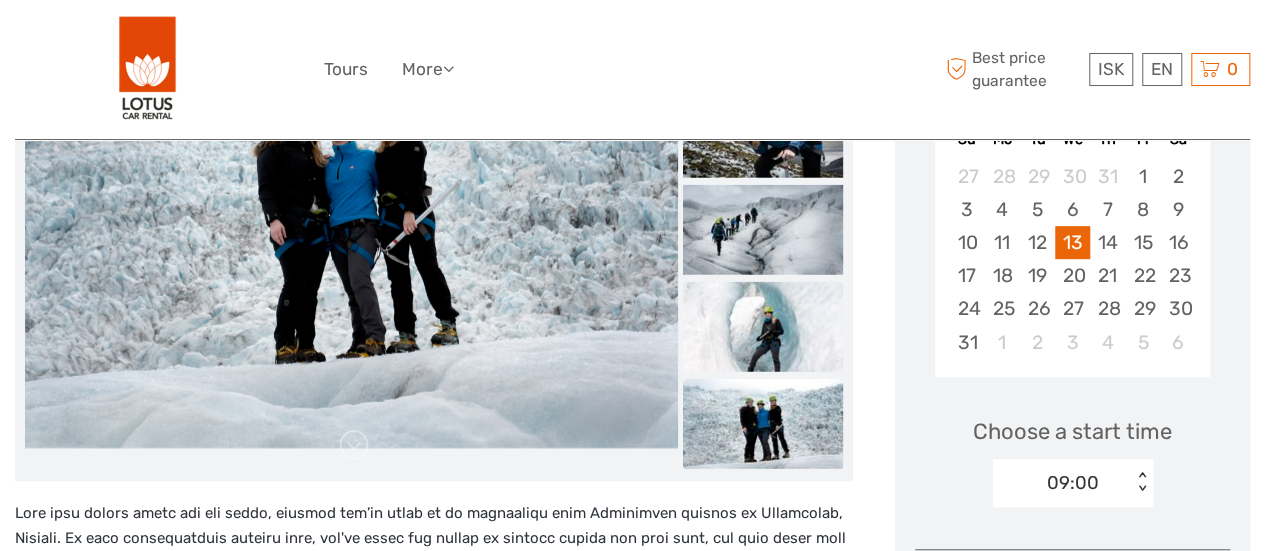 click at bounding box center (763, 326) 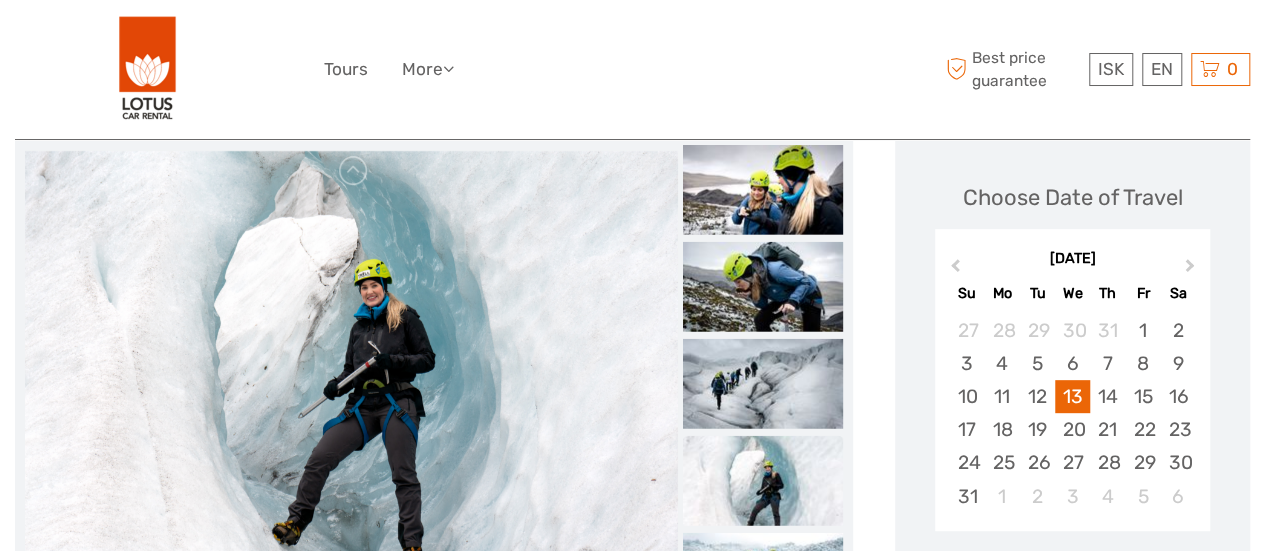 scroll, scrollTop: 260, scrollLeft: 0, axis: vertical 